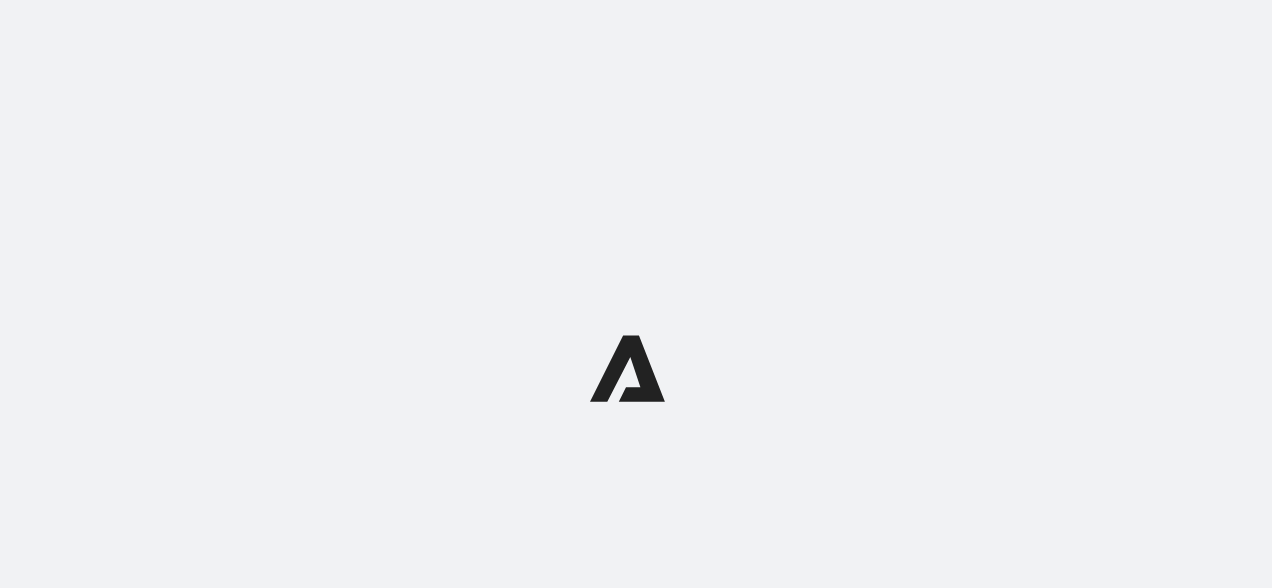 scroll, scrollTop: 0, scrollLeft: 0, axis: both 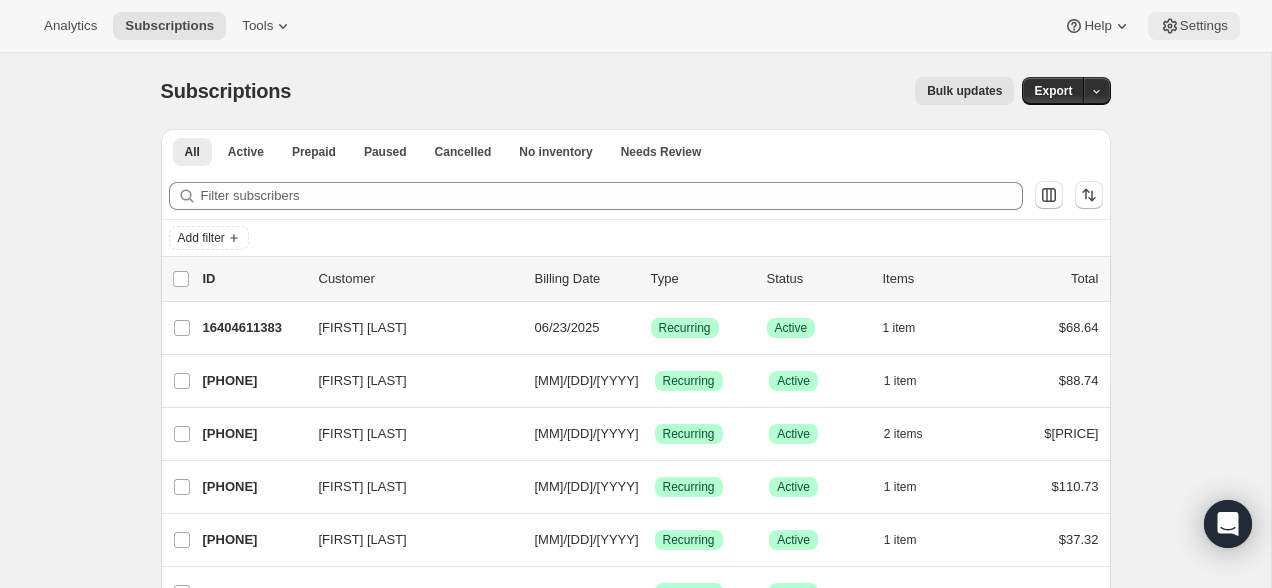 click on "Settings" at bounding box center [1097, 26] 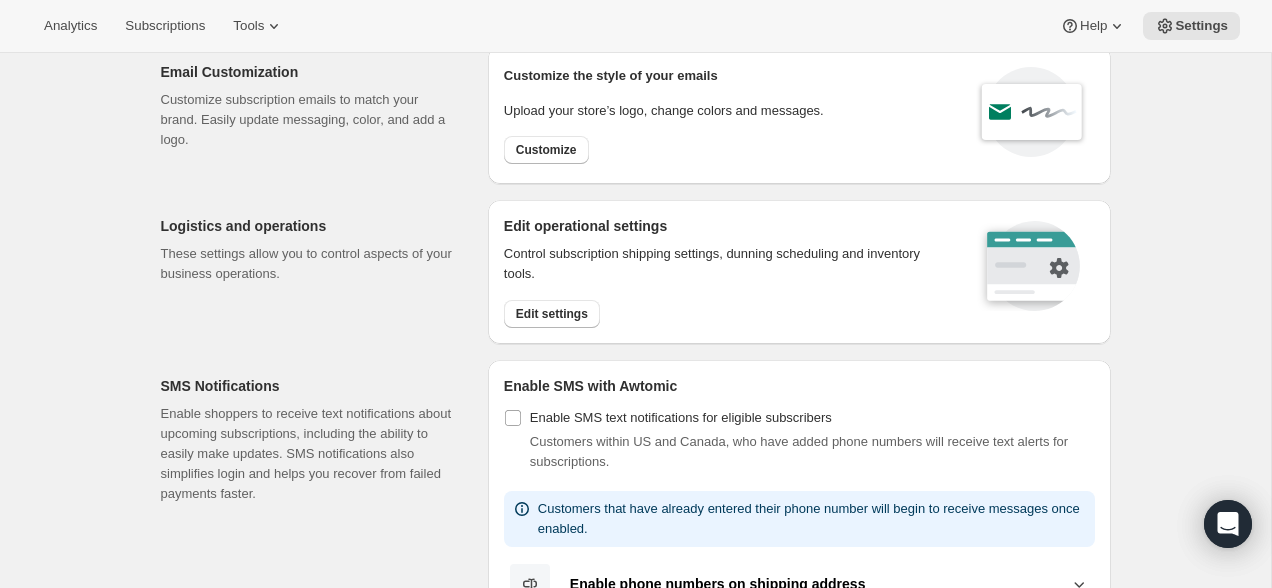 scroll, scrollTop: 116, scrollLeft: 0, axis: vertical 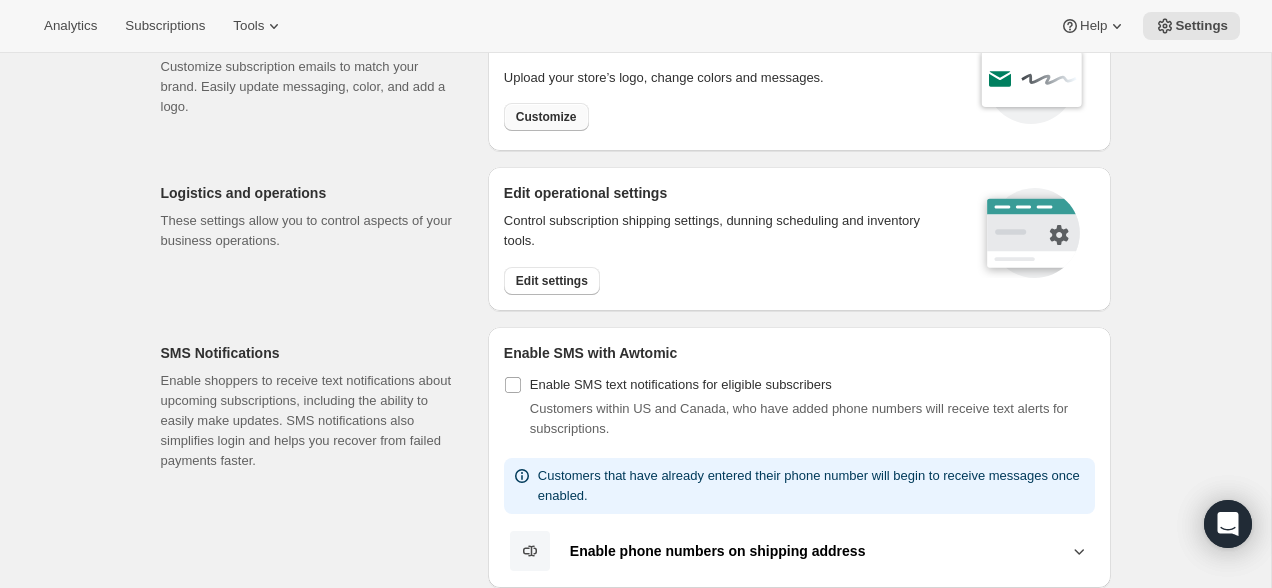 click on "Customize" at bounding box center (546, 117) 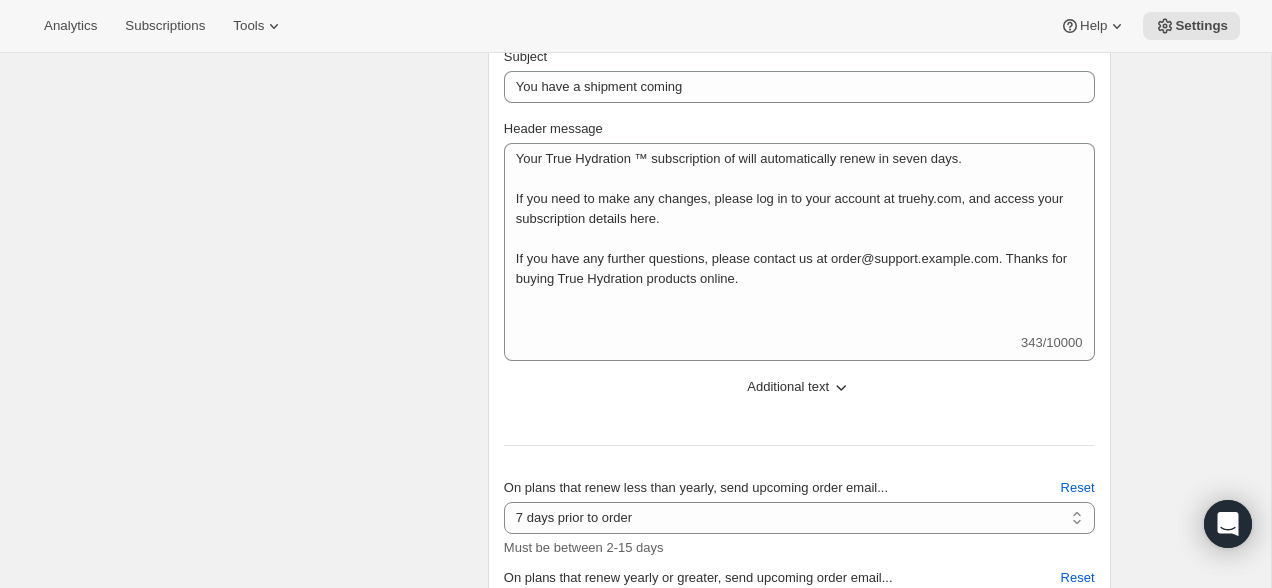 scroll, scrollTop: 753, scrollLeft: 0, axis: vertical 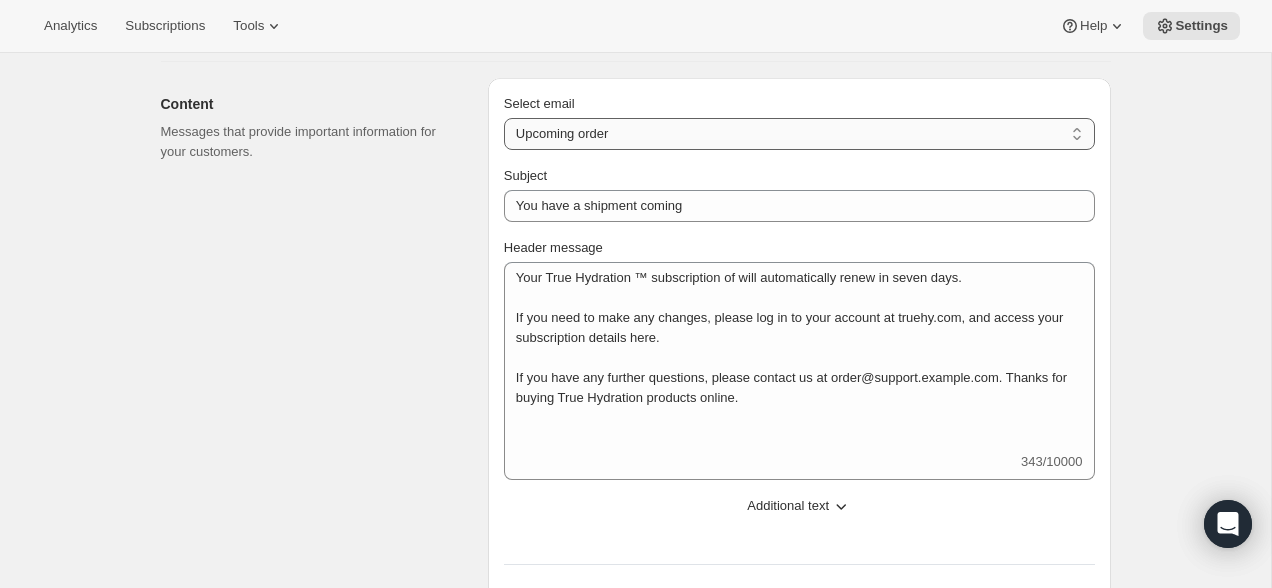 click on "New subscription Upcoming order Failed payment Delayed subscription (inventory sold-out) Subscription updated Subscription paused Subscription cancelled Subscription reactivated Gift message" at bounding box center [799, 134] 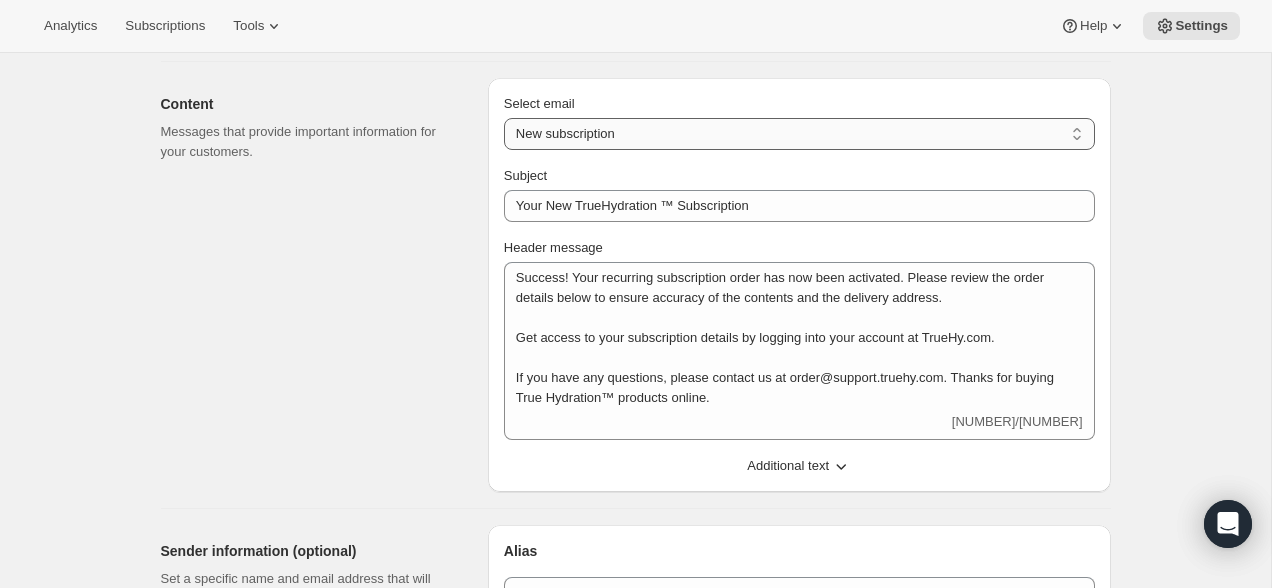click on "New subscription Upcoming order Failed payment Delayed subscription (inventory sold-out) Subscription updated Subscription paused Subscription cancelled Subscription reactivated Gift message" at bounding box center (799, 134) 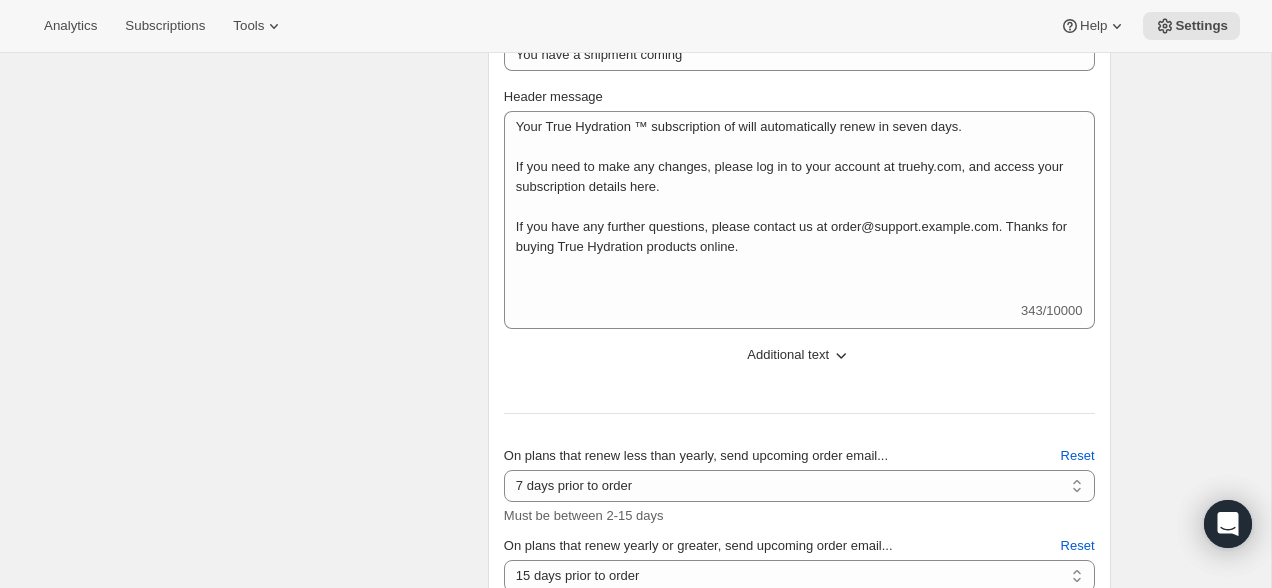scroll, scrollTop: 837, scrollLeft: 0, axis: vertical 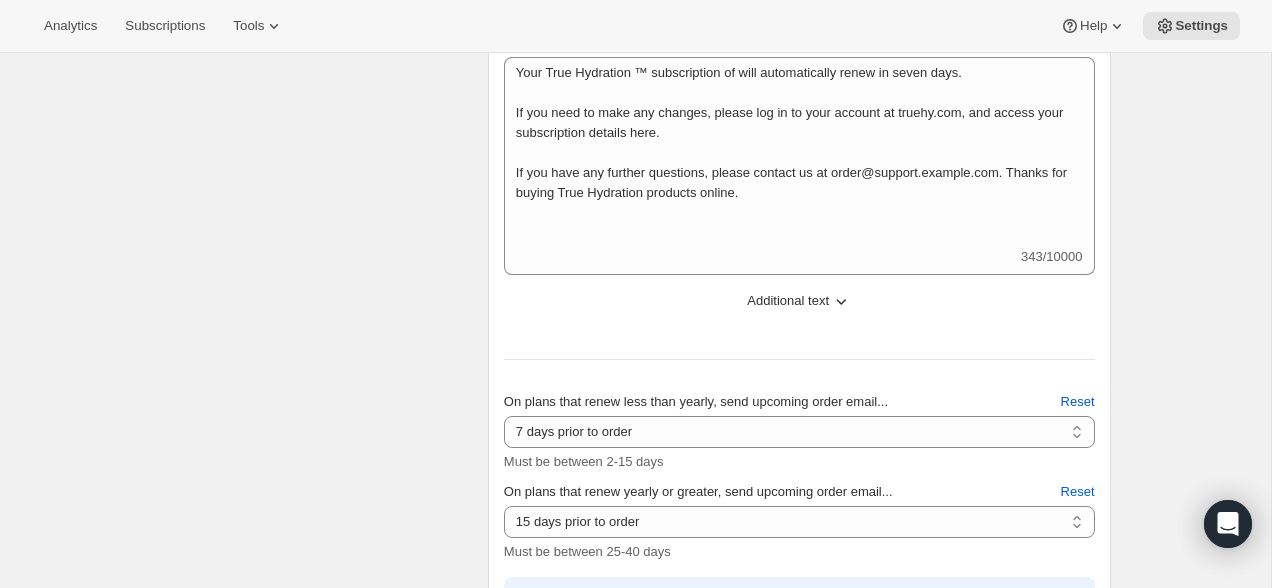 click on "Additional text" at bounding box center [788, 301] 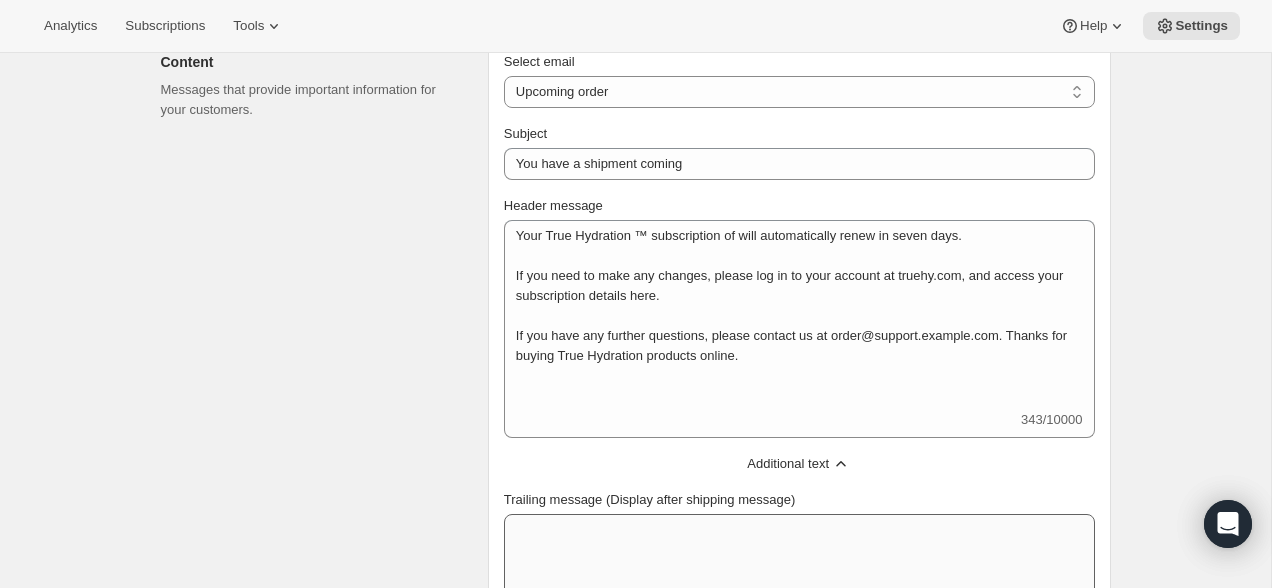scroll, scrollTop: 630, scrollLeft: 0, axis: vertical 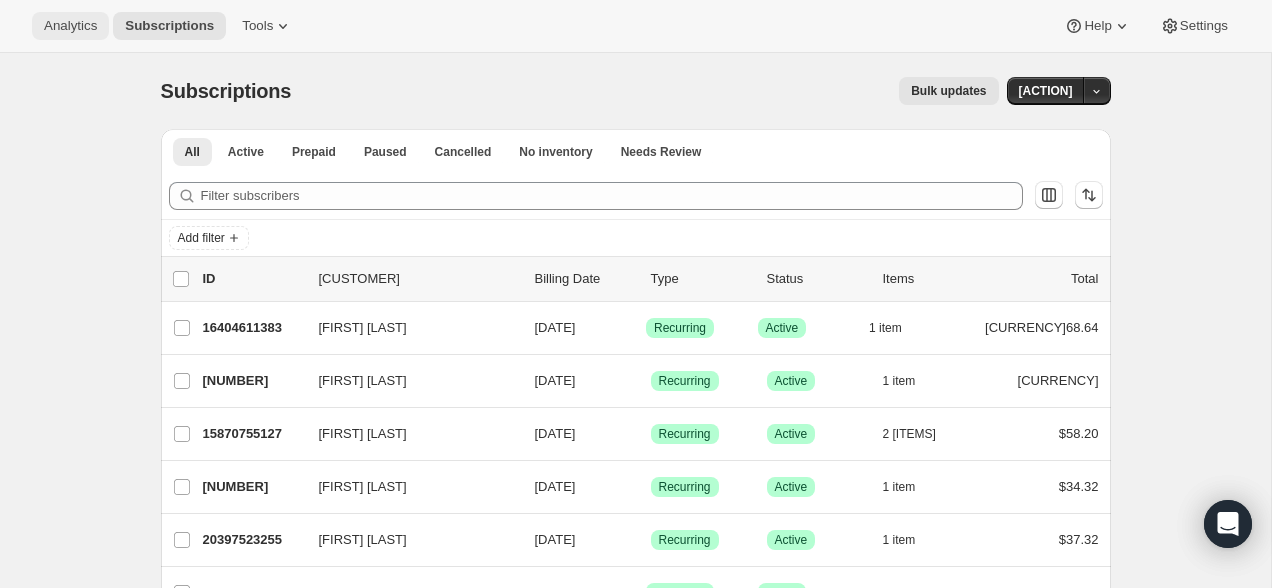 click on "Analytics" at bounding box center (70, 26) 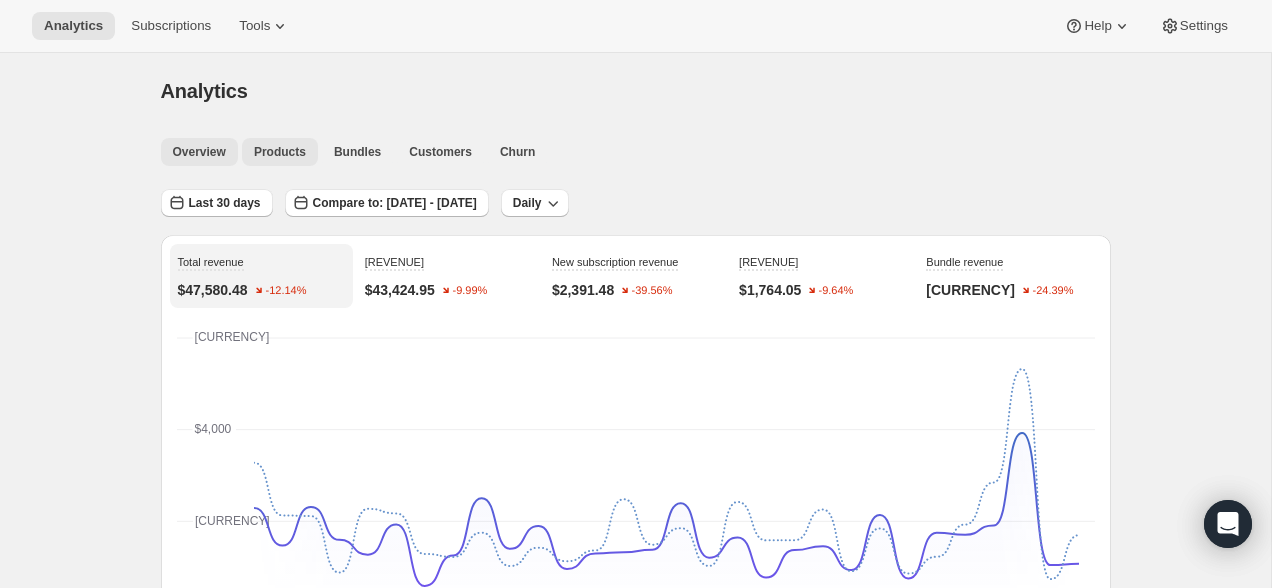 click on "Products" at bounding box center [280, 152] 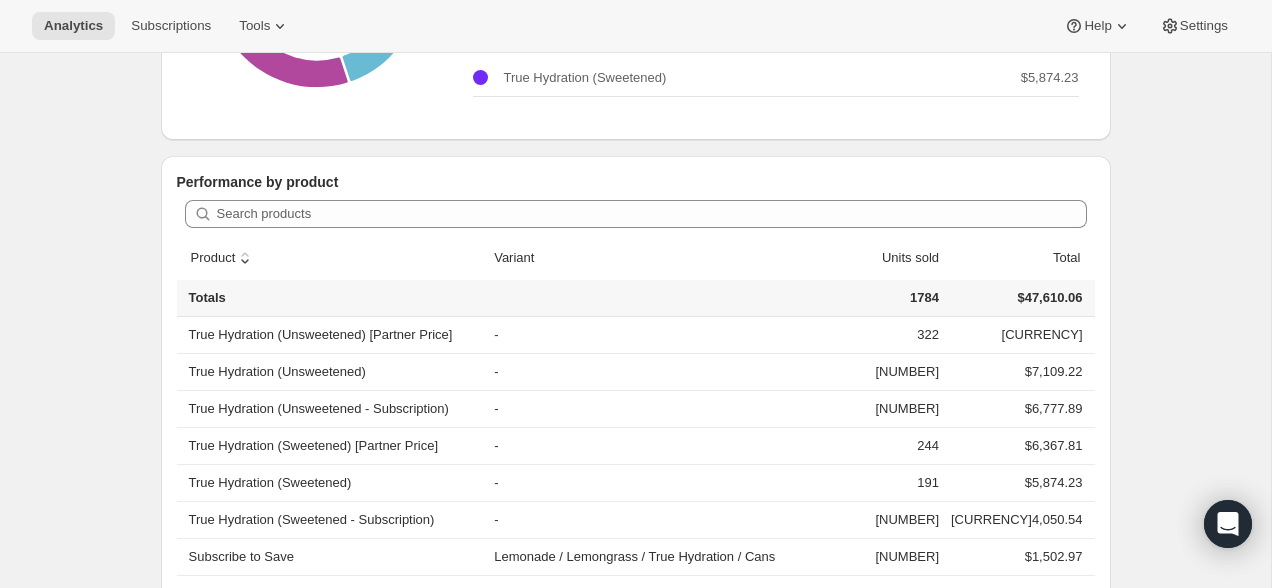 scroll, scrollTop: 489, scrollLeft: 0, axis: vertical 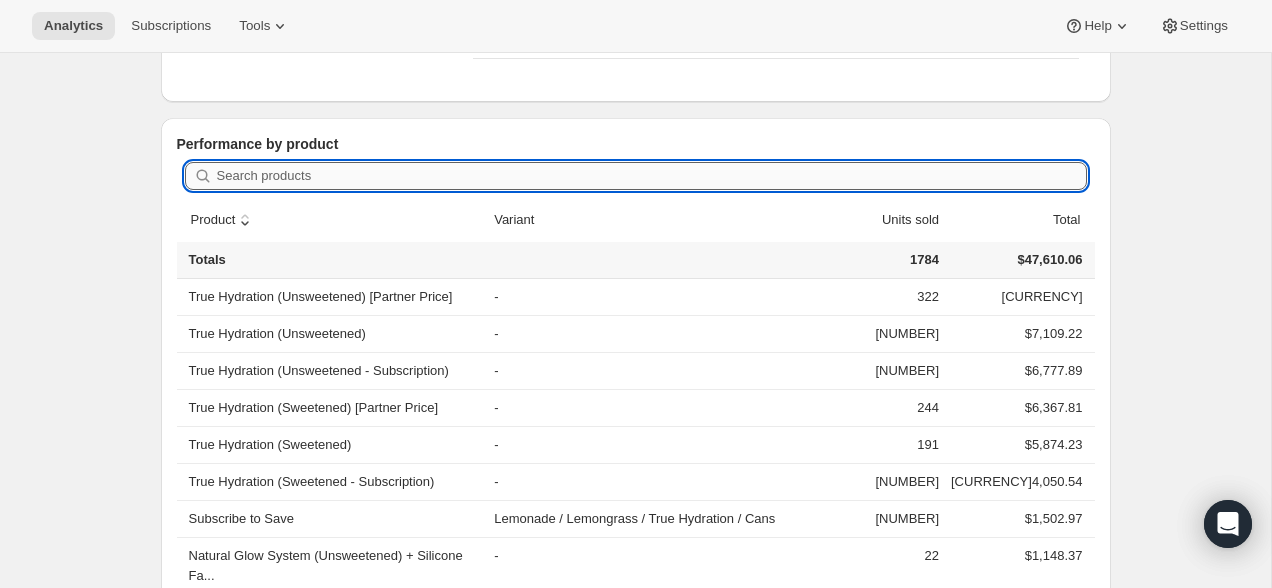 click on "Search products" at bounding box center (652, 176) 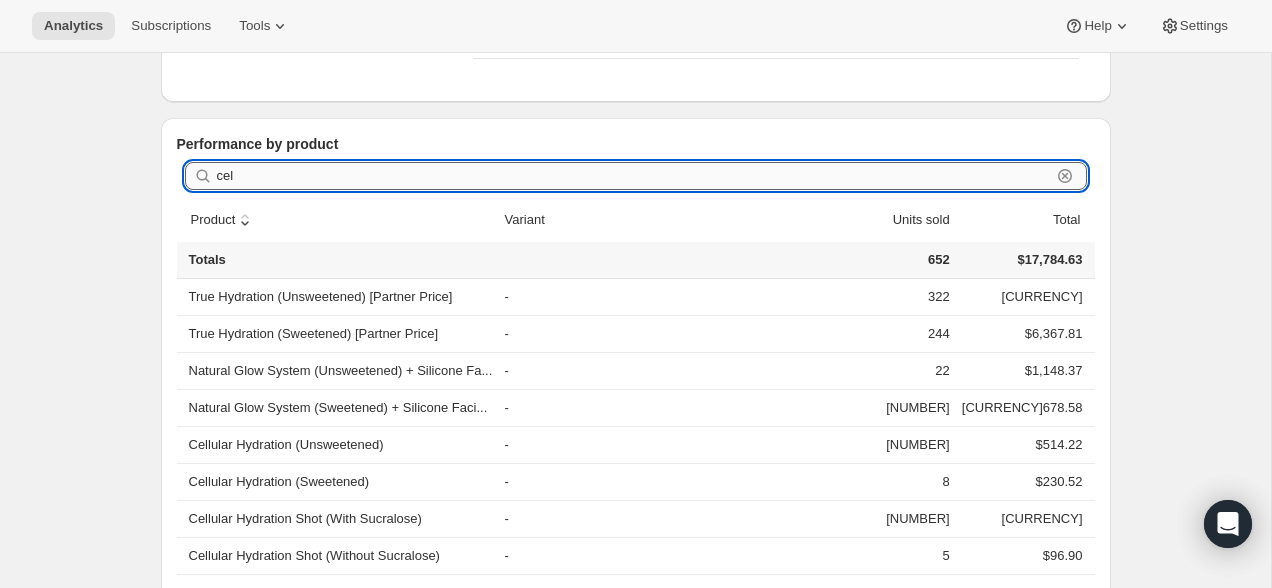 scroll, scrollTop: 485, scrollLeft: 0, axis: vertical 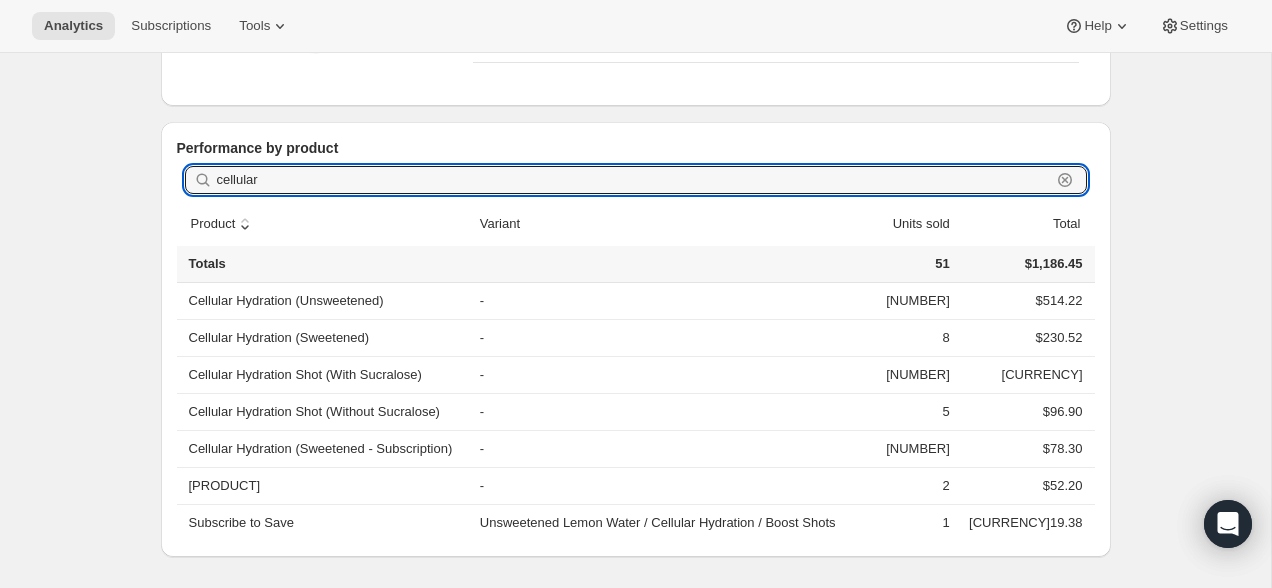 type on "cellular" 